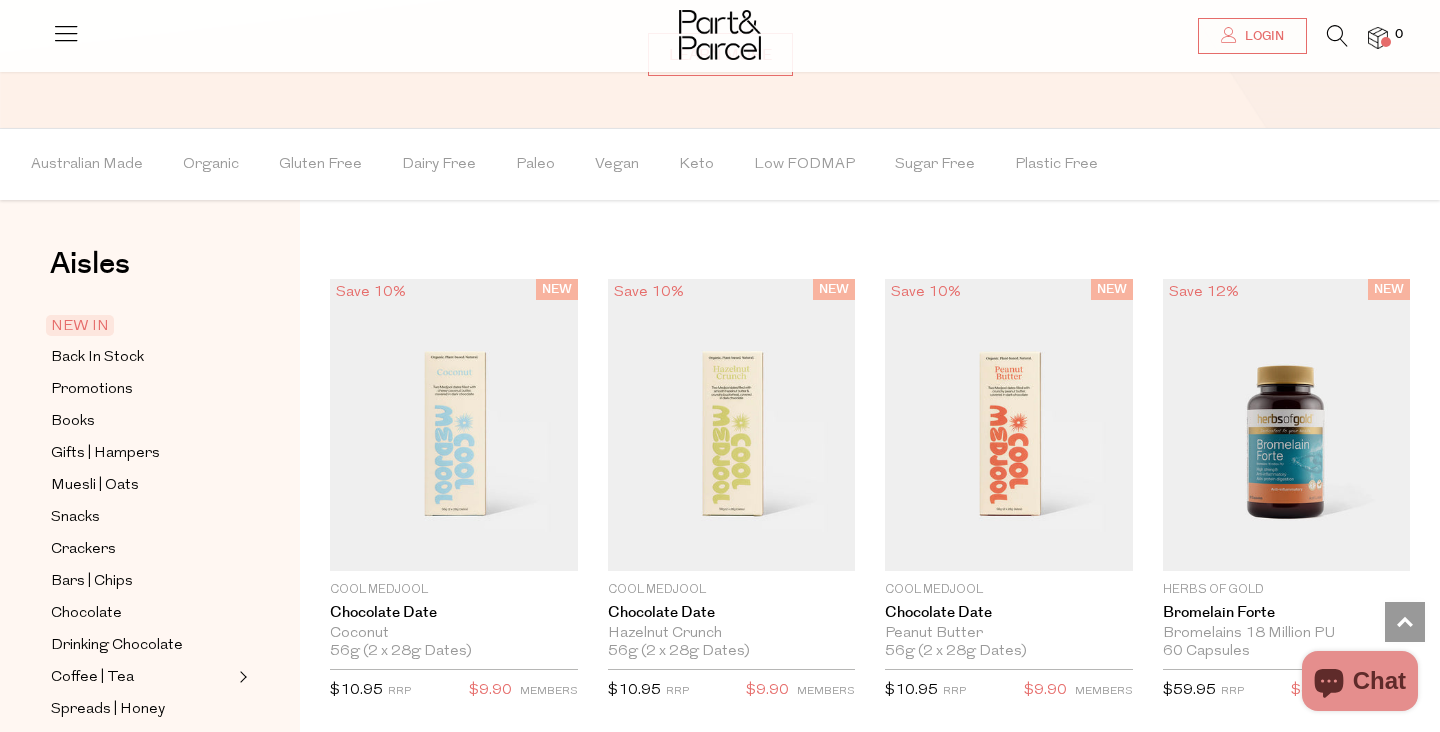 scroll, scrollTop: 1466, scrollLeft: 0, axis: vertical 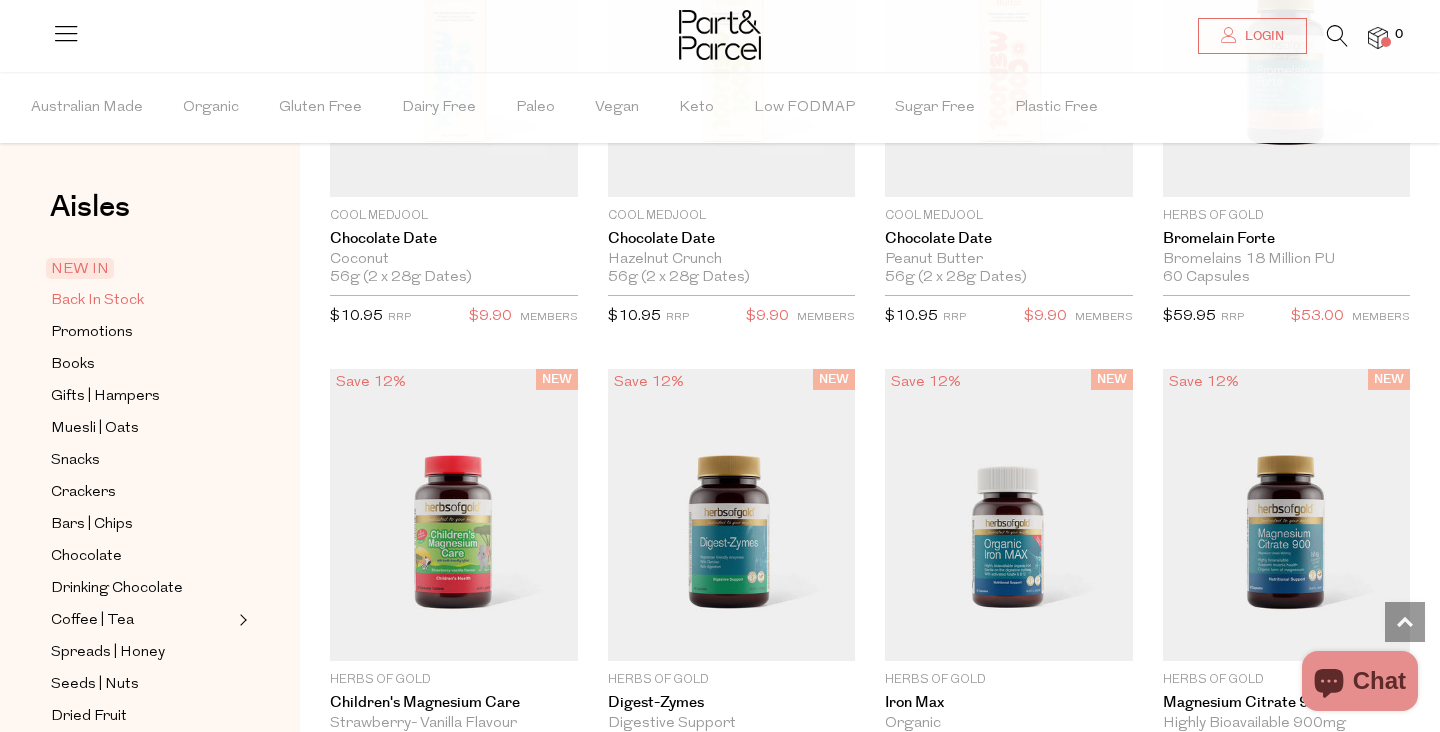click on "Back In Stock" at bounding box center [97, 301] 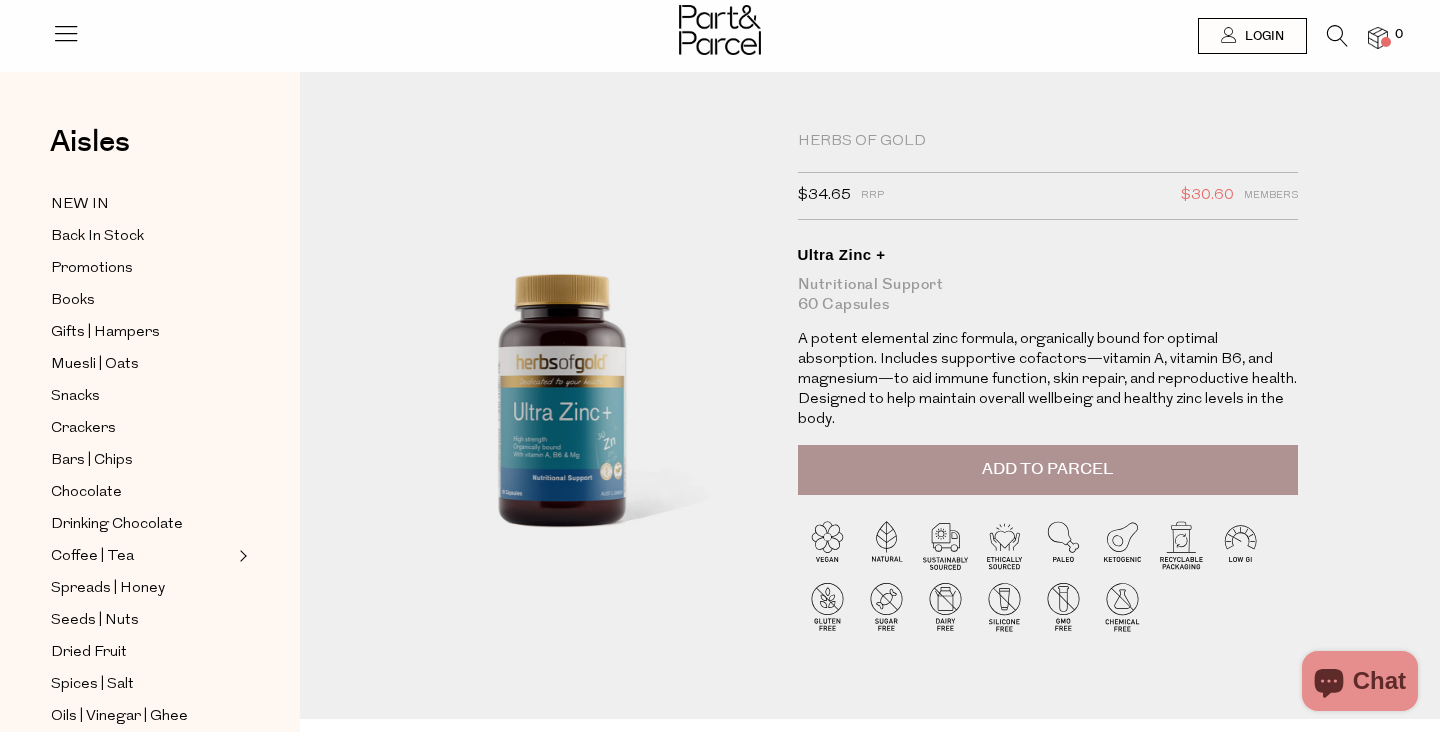 scroll, scrollTop: 0, scrollLeft: 0, axis: both 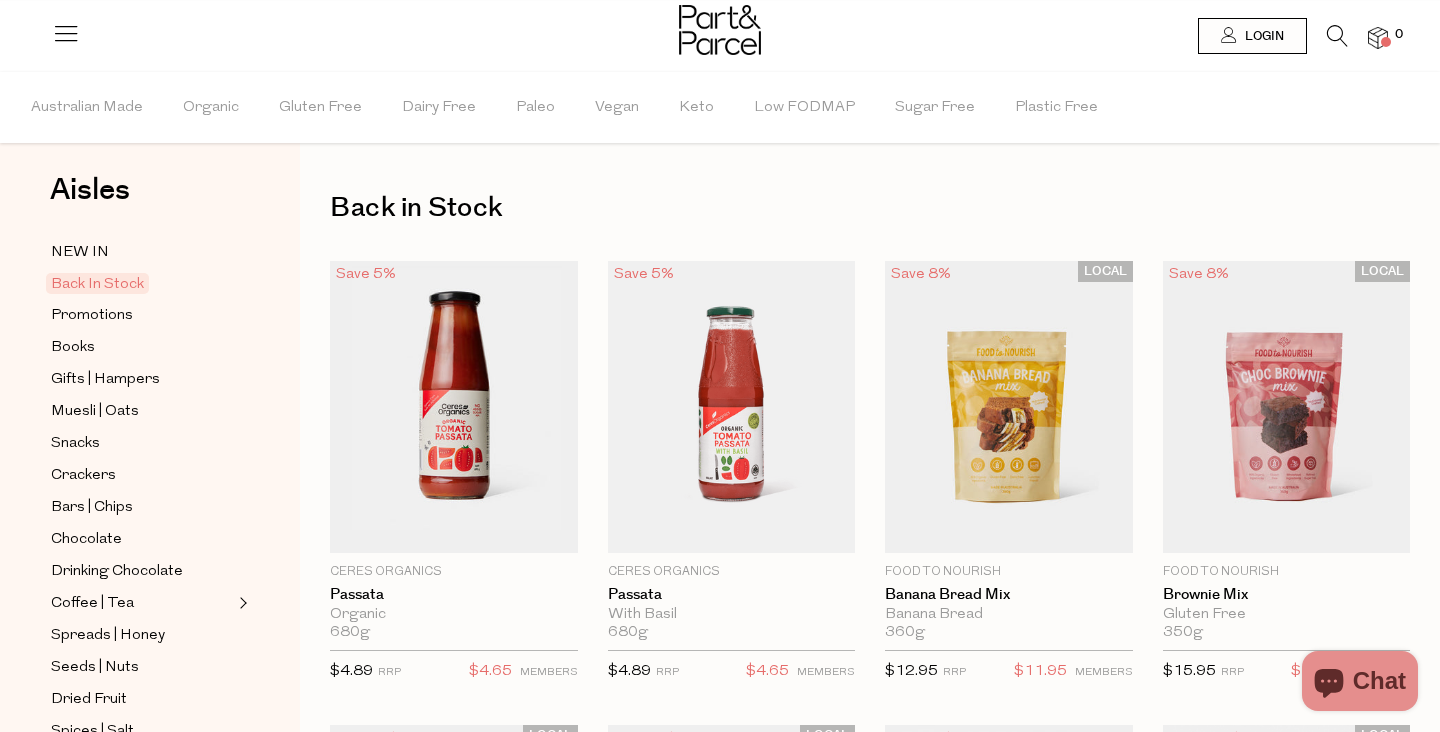 click at bounding box center [1337, 36] 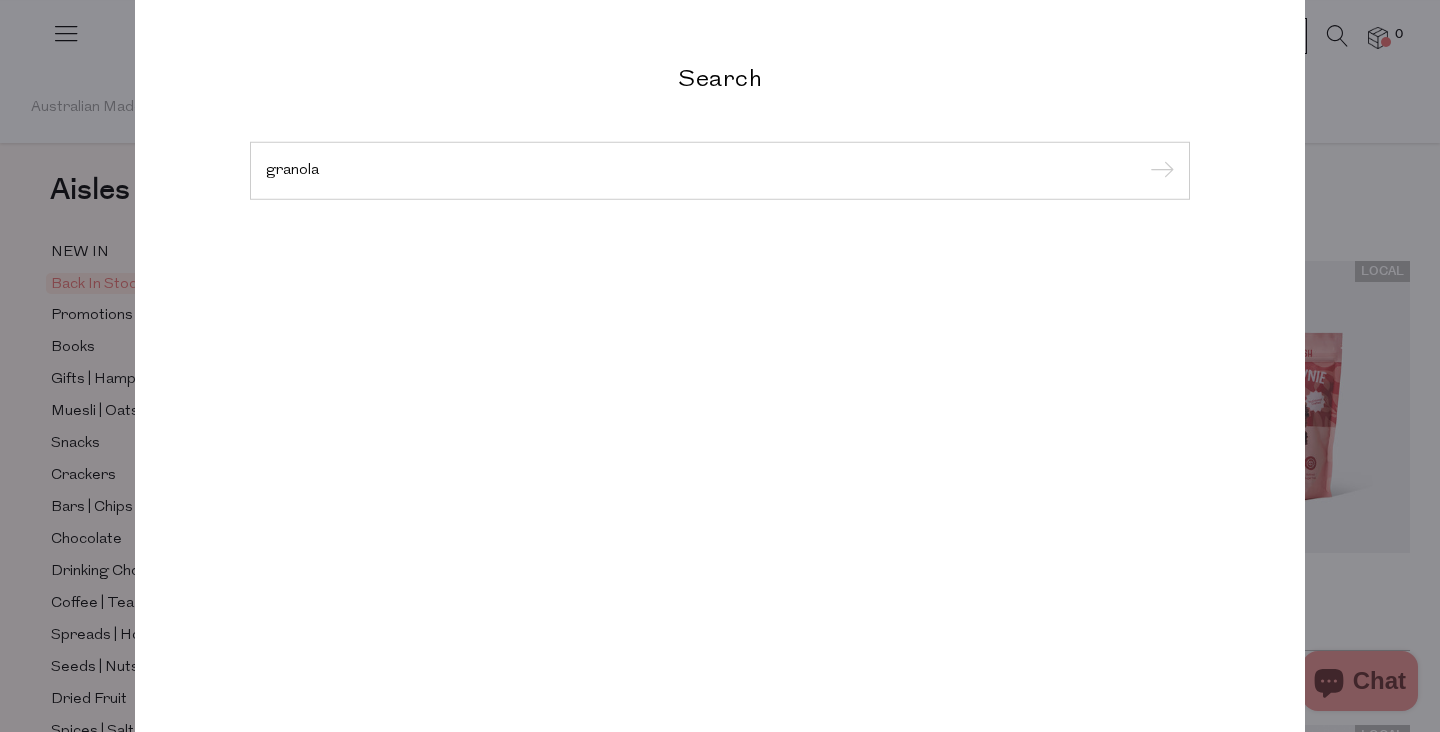 type on "granola" 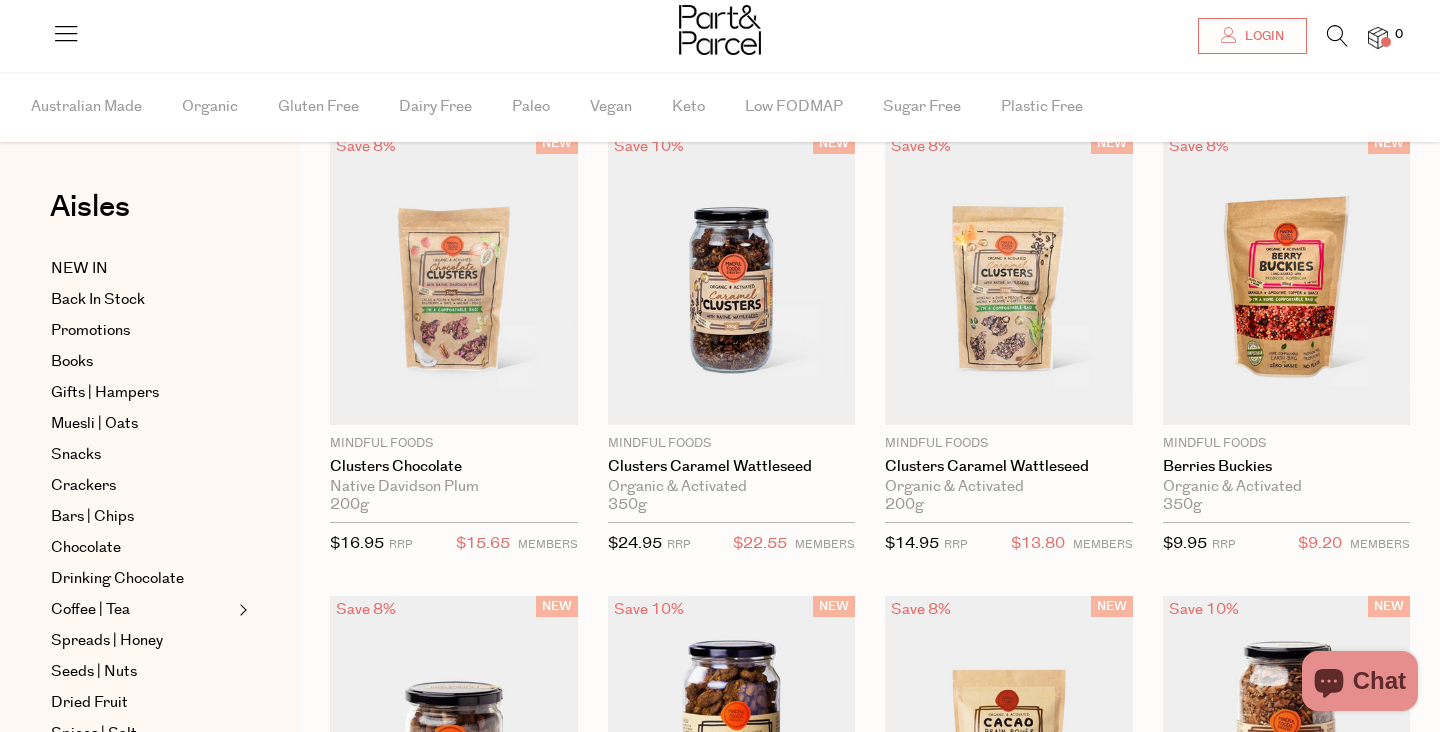 scroll, scrollTop: 90, scrollLeft: 0, axis: vertical 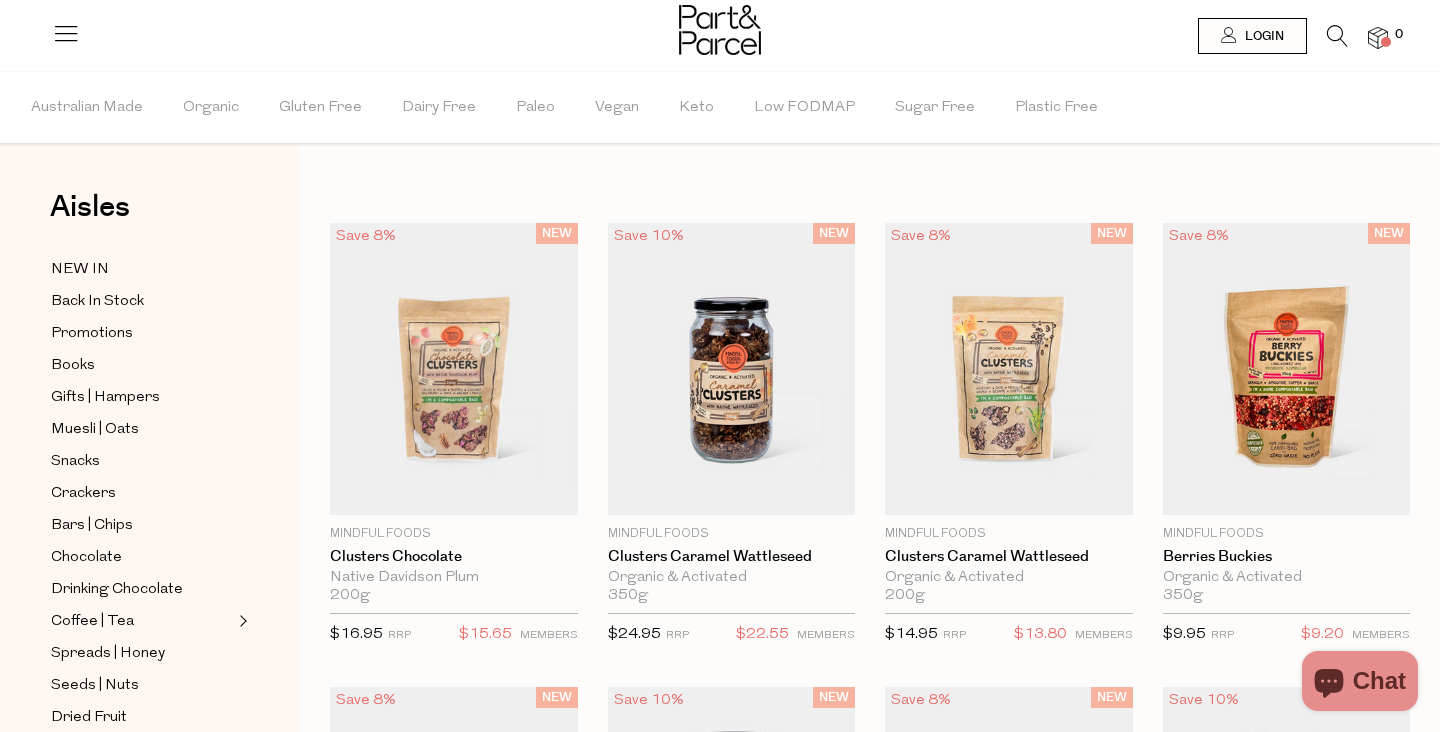 click at bounding box center [1337, 36] 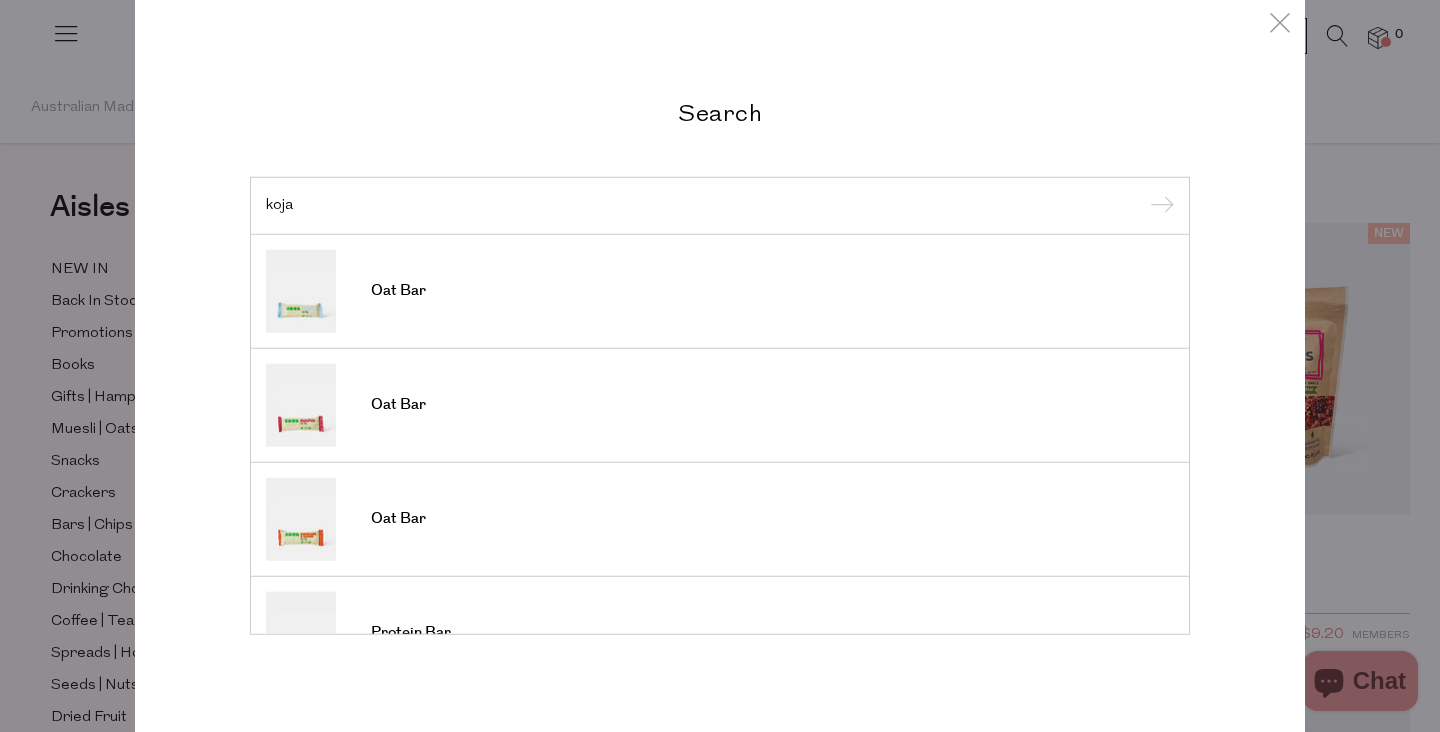 type on "koja" 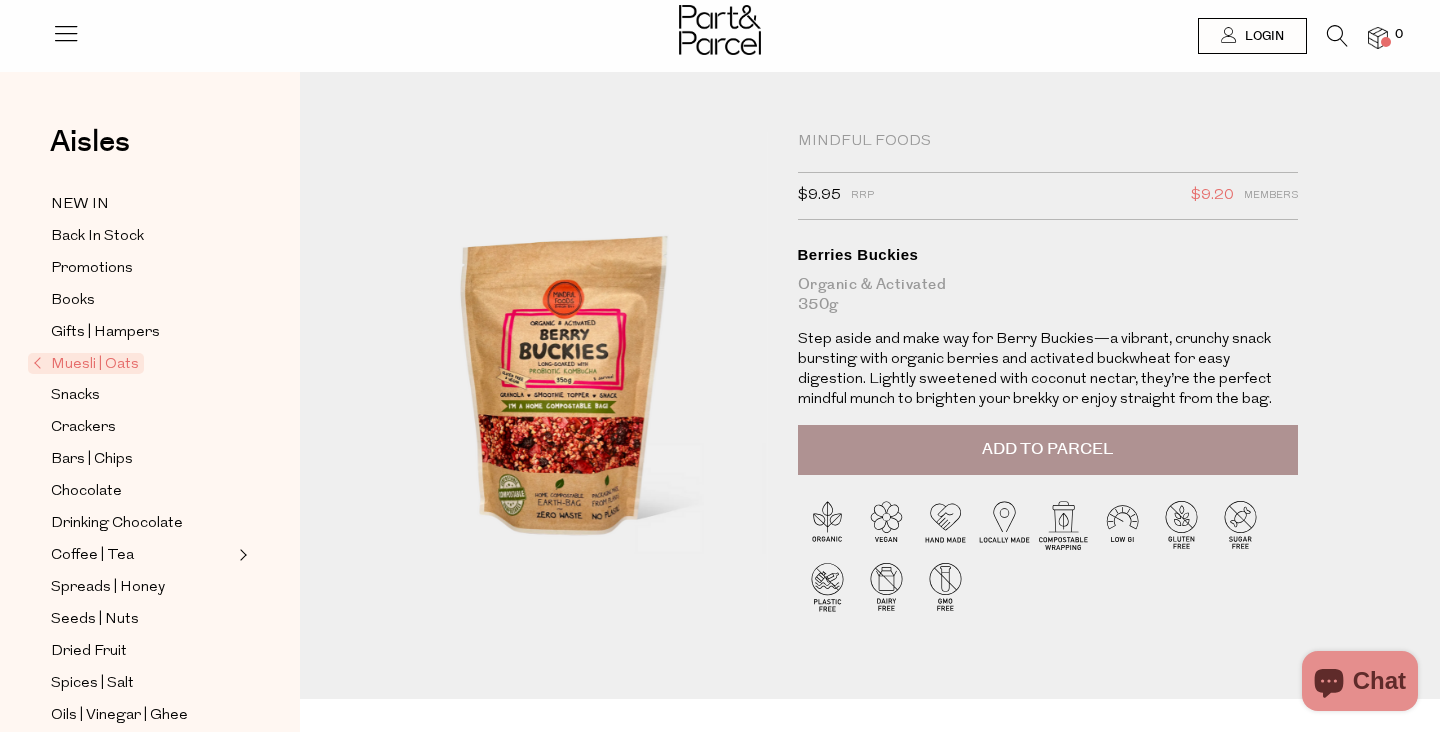 scroll, scrollTop: 0, scrollLeft: 0, axis: both 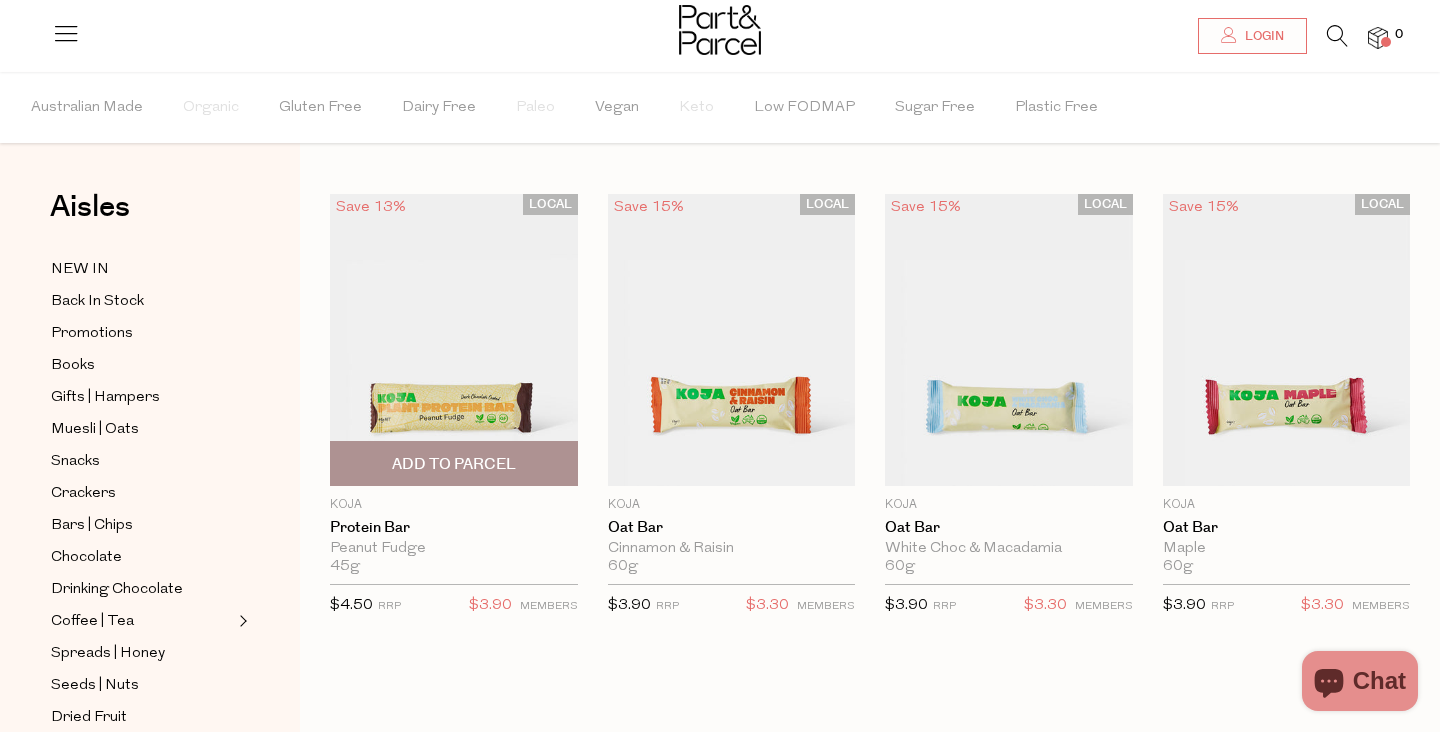 click at bounding box center (454, 340) 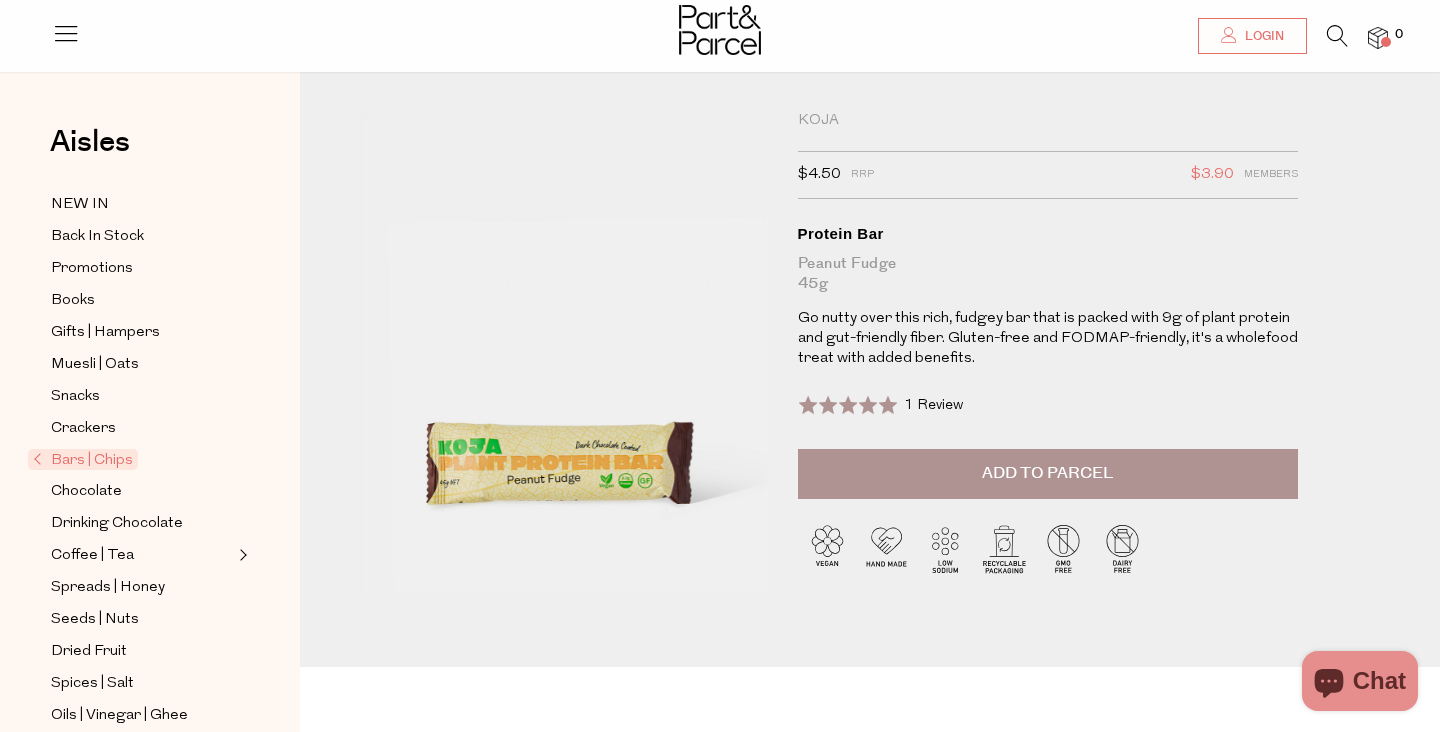 scroll, scrollTop: 94, scrollLeft: 0, axis: vertical 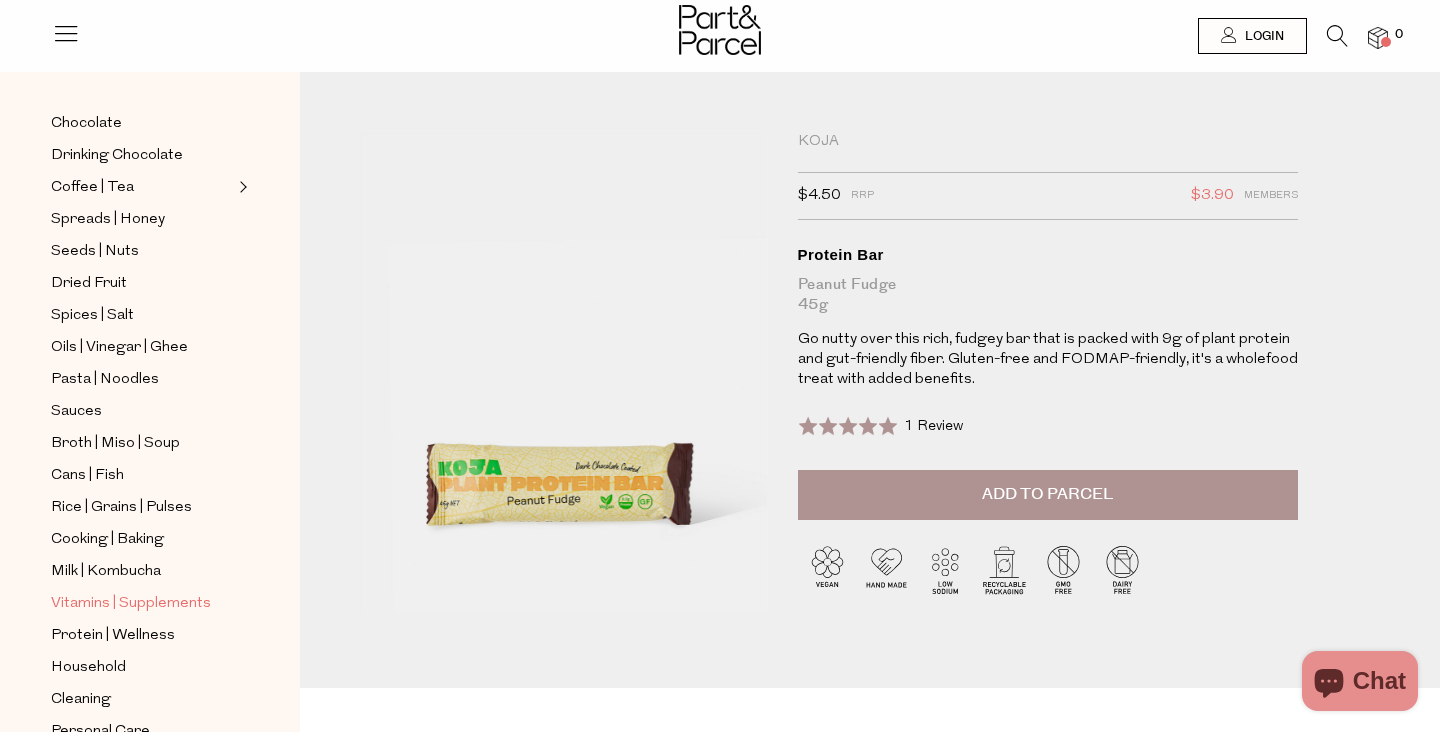 click on "Vitamins | Supplements" at bounding box center (131, 604) 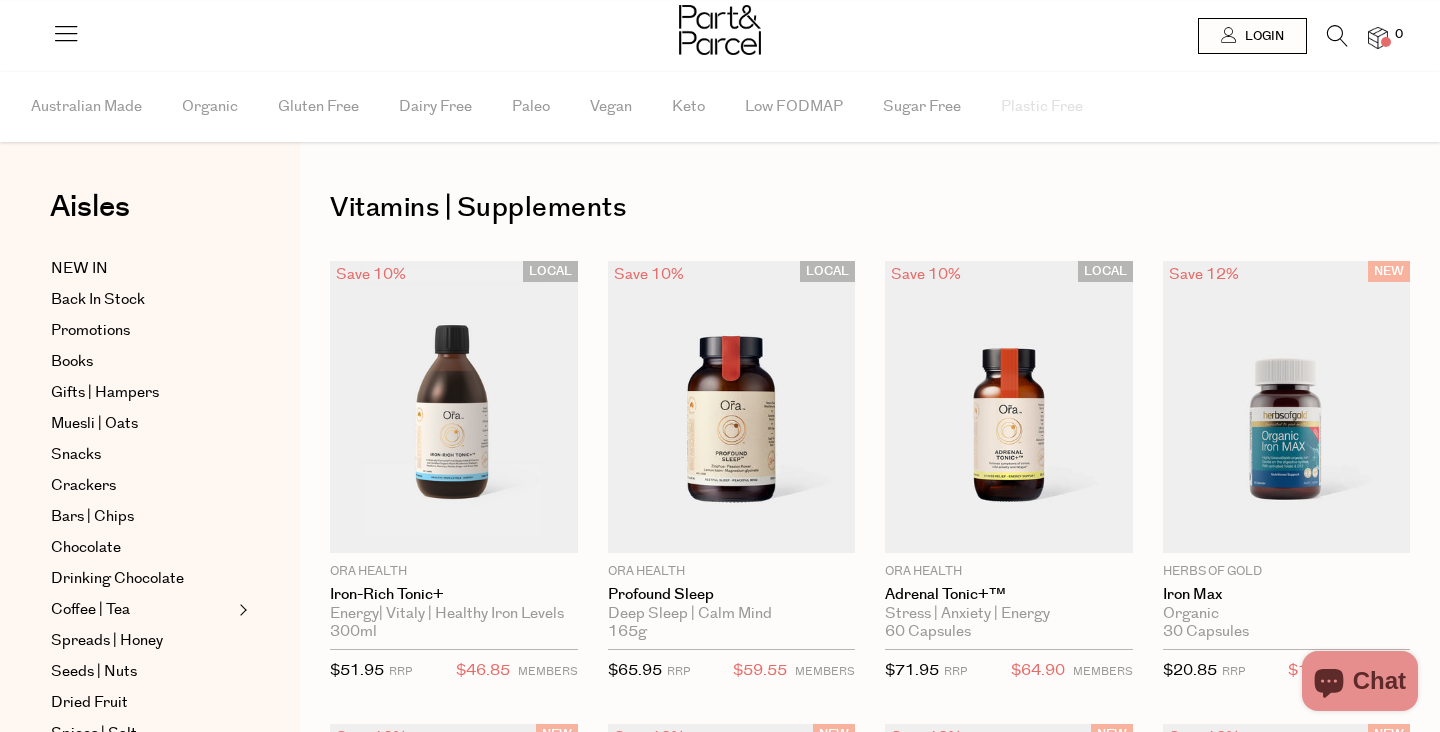 scroll, scrollTop: 0, scrollLeft: 0, axis: both 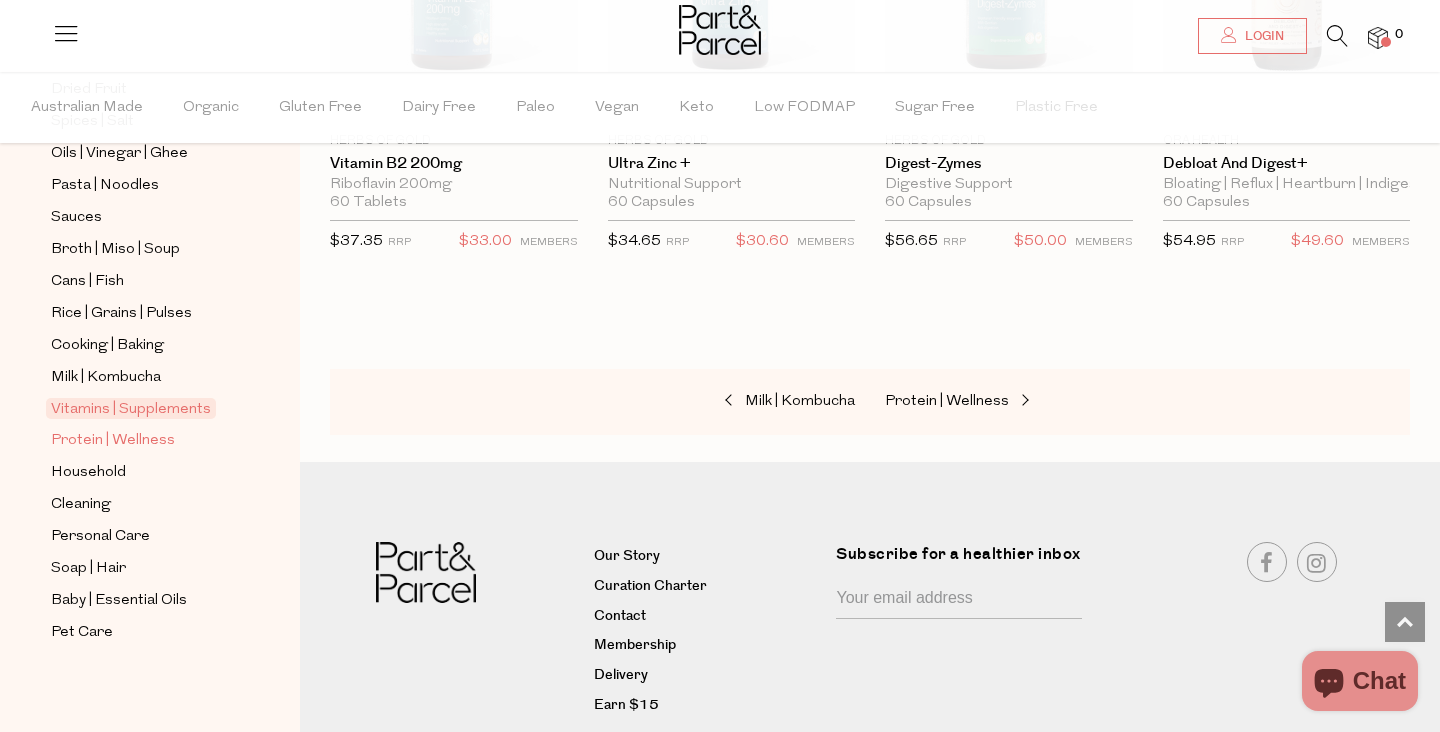 click on "Protein | Wellness" at bounding box center [113, 441] 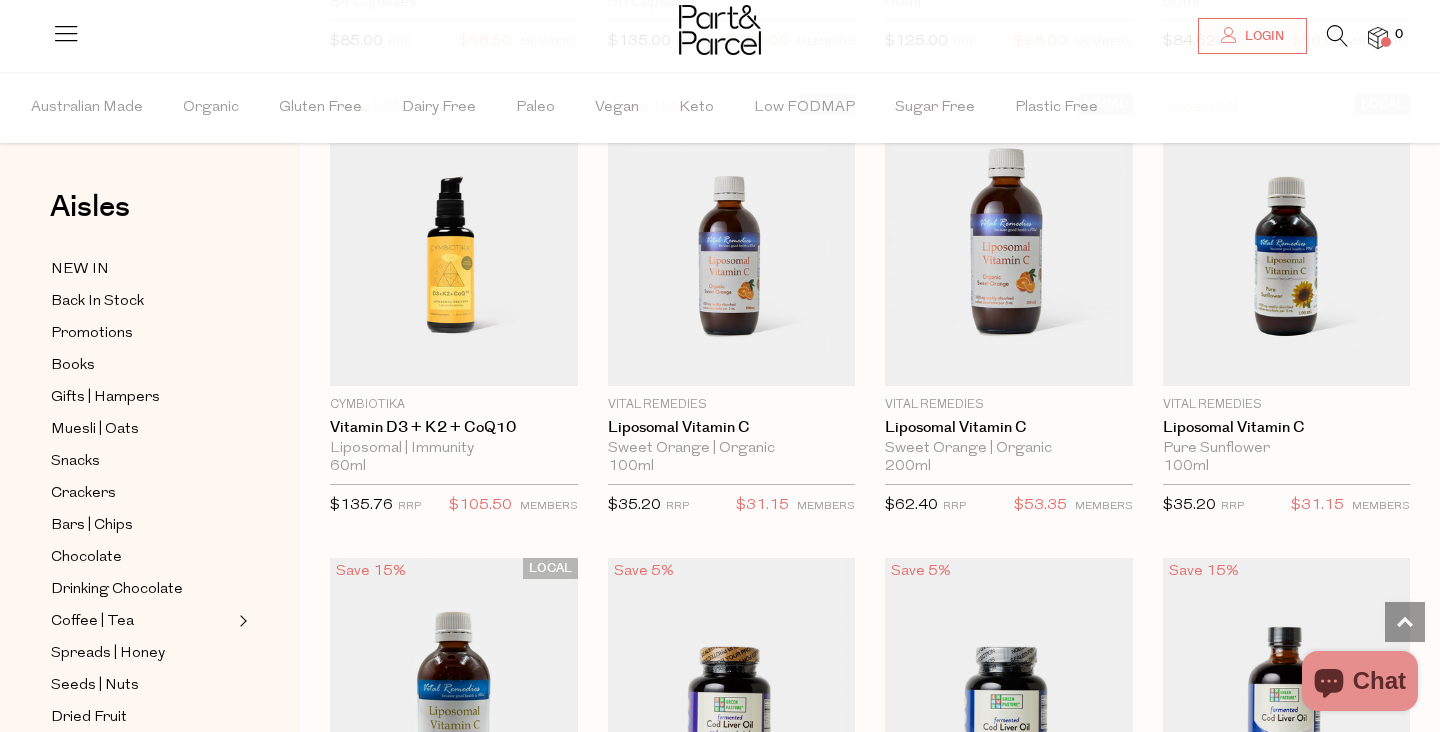 scroll, scrollTop: 1560, scrollLeft: 0, axis: vertical 